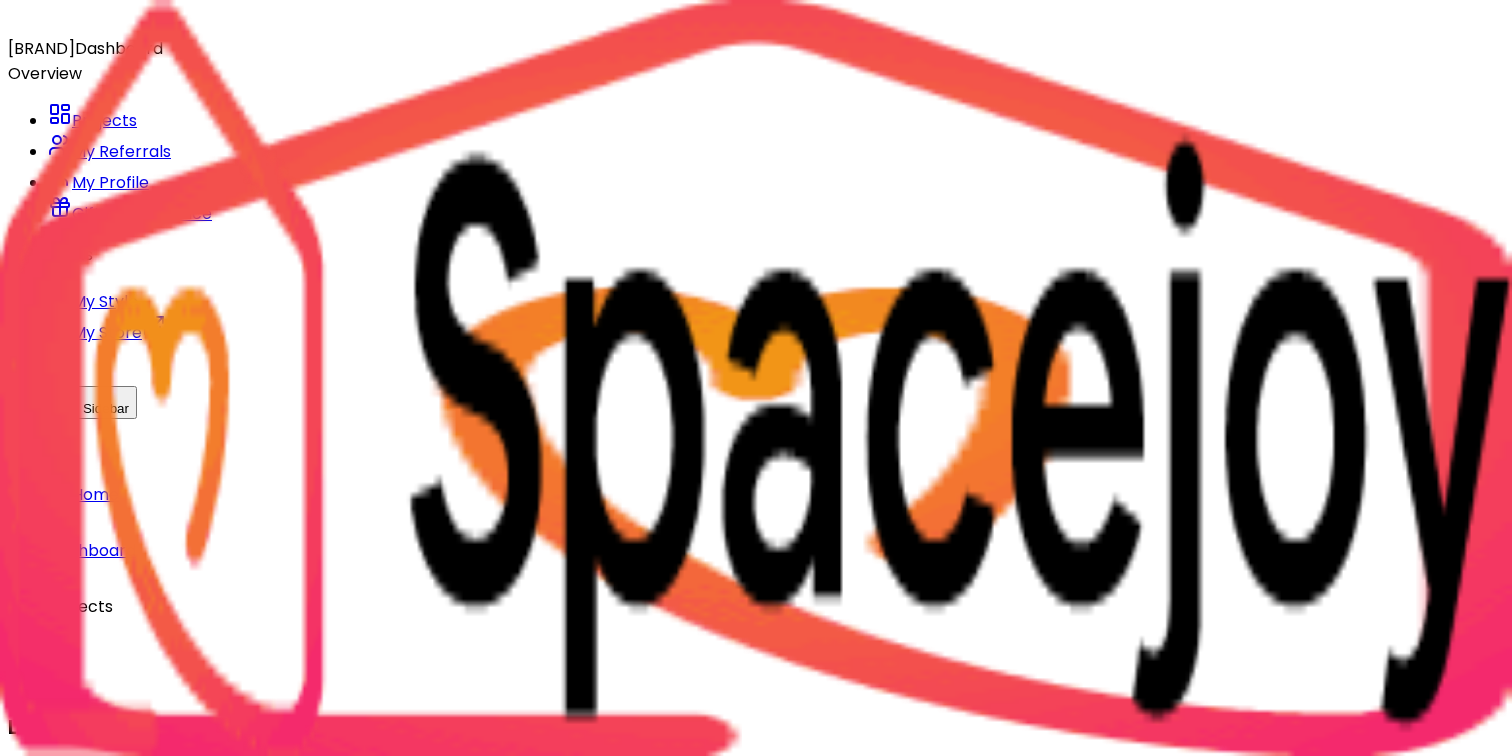 scroll, scrollTop: 0, scrollLeft: 0, axis: both 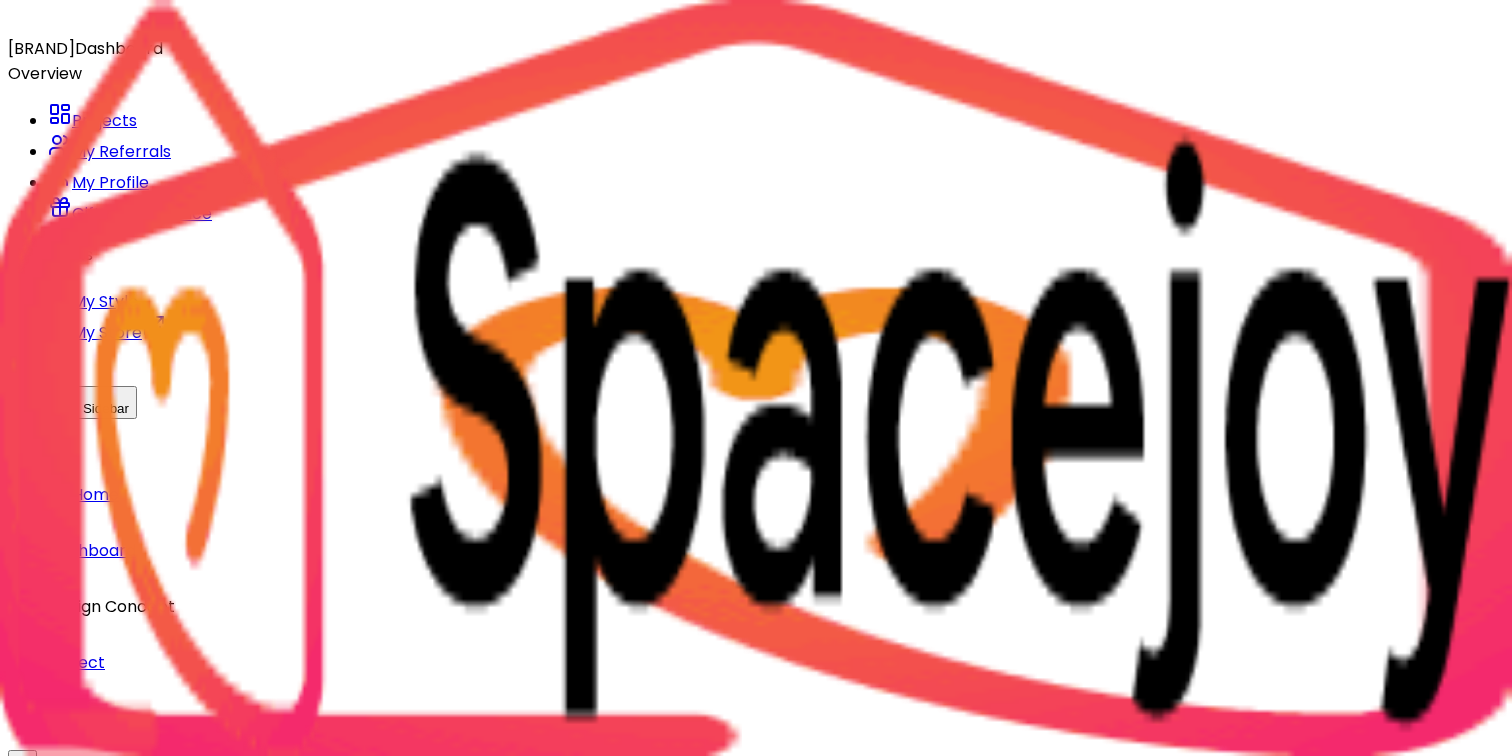 click at bounding box center [6176, 1397] 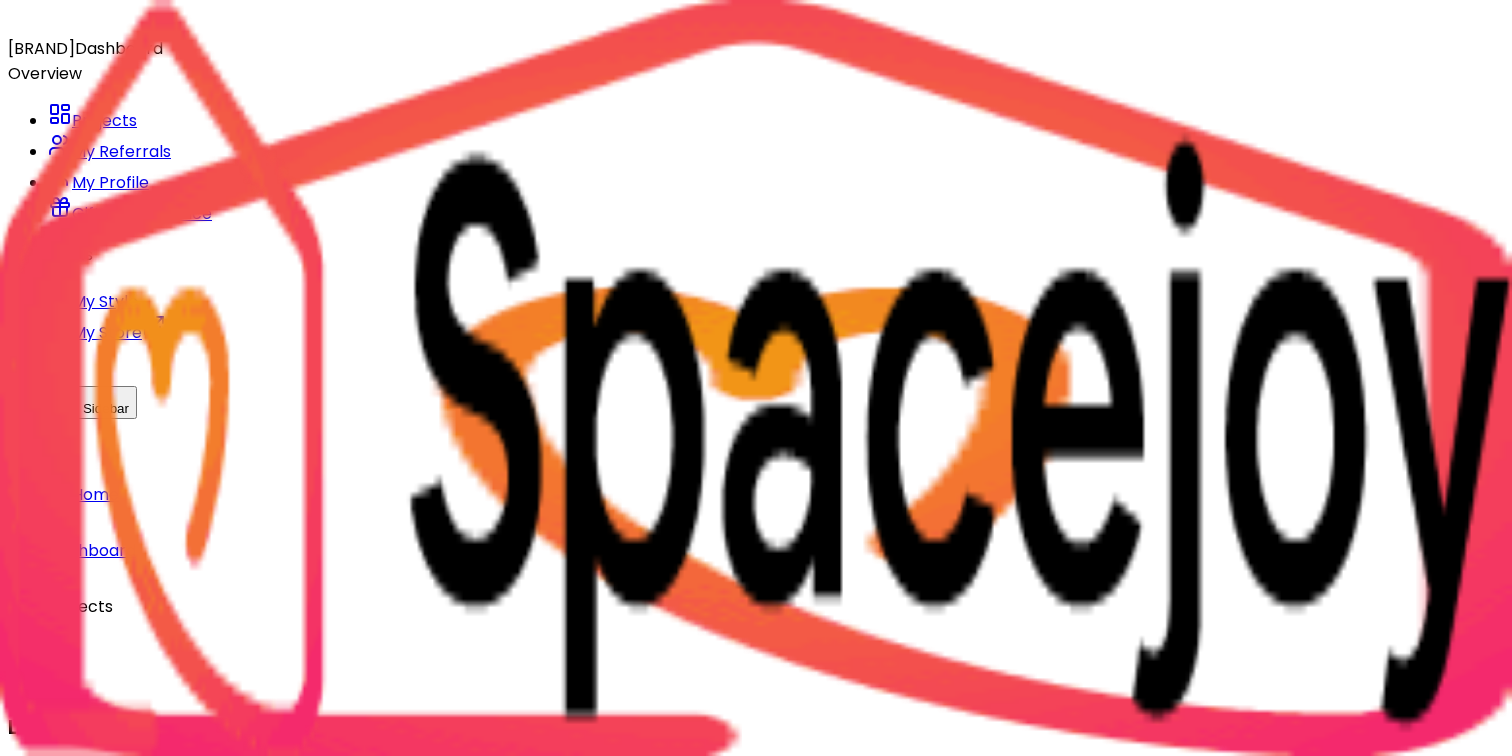 scroll, scrollTop: 3693, scrollLeft: 0, axis: vertical 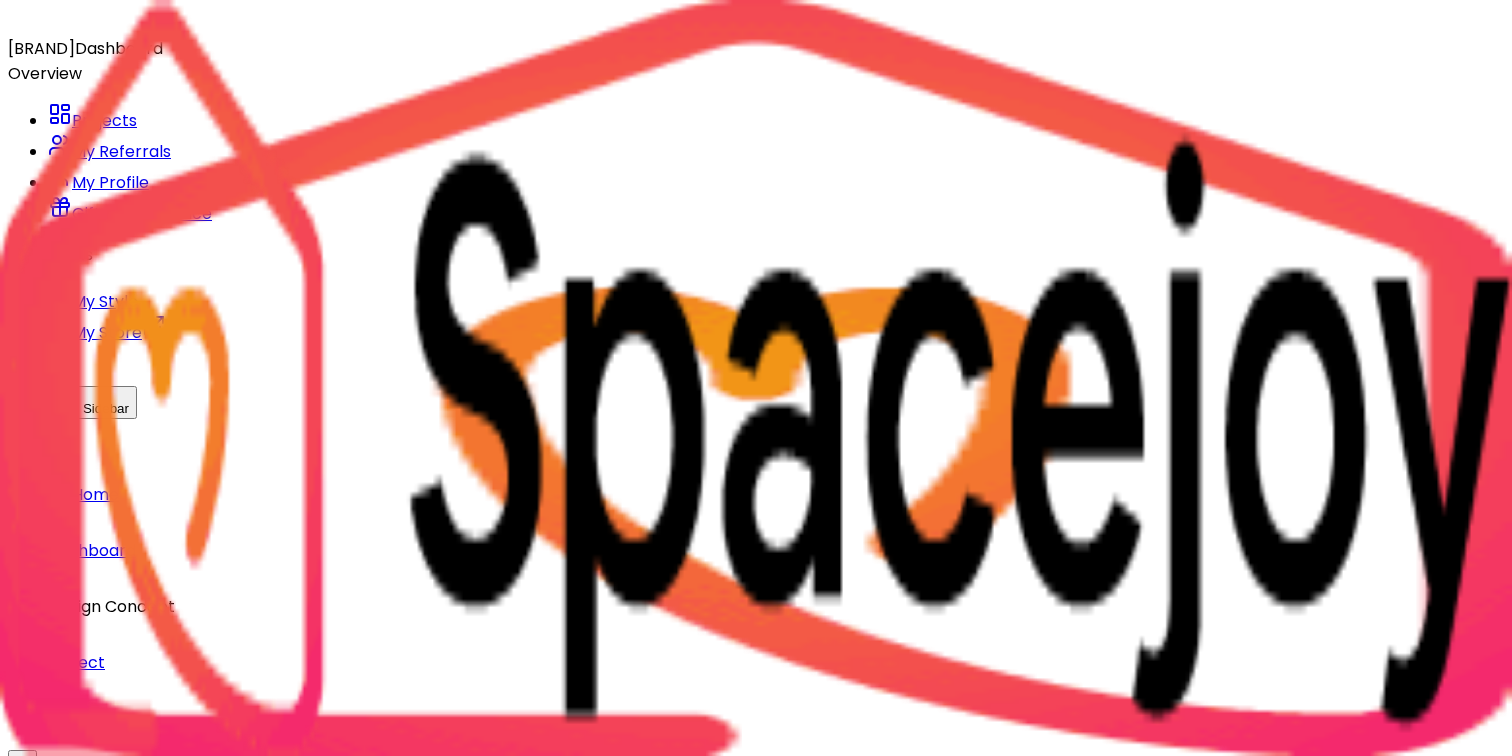 click at bounding box center (524, 1360) 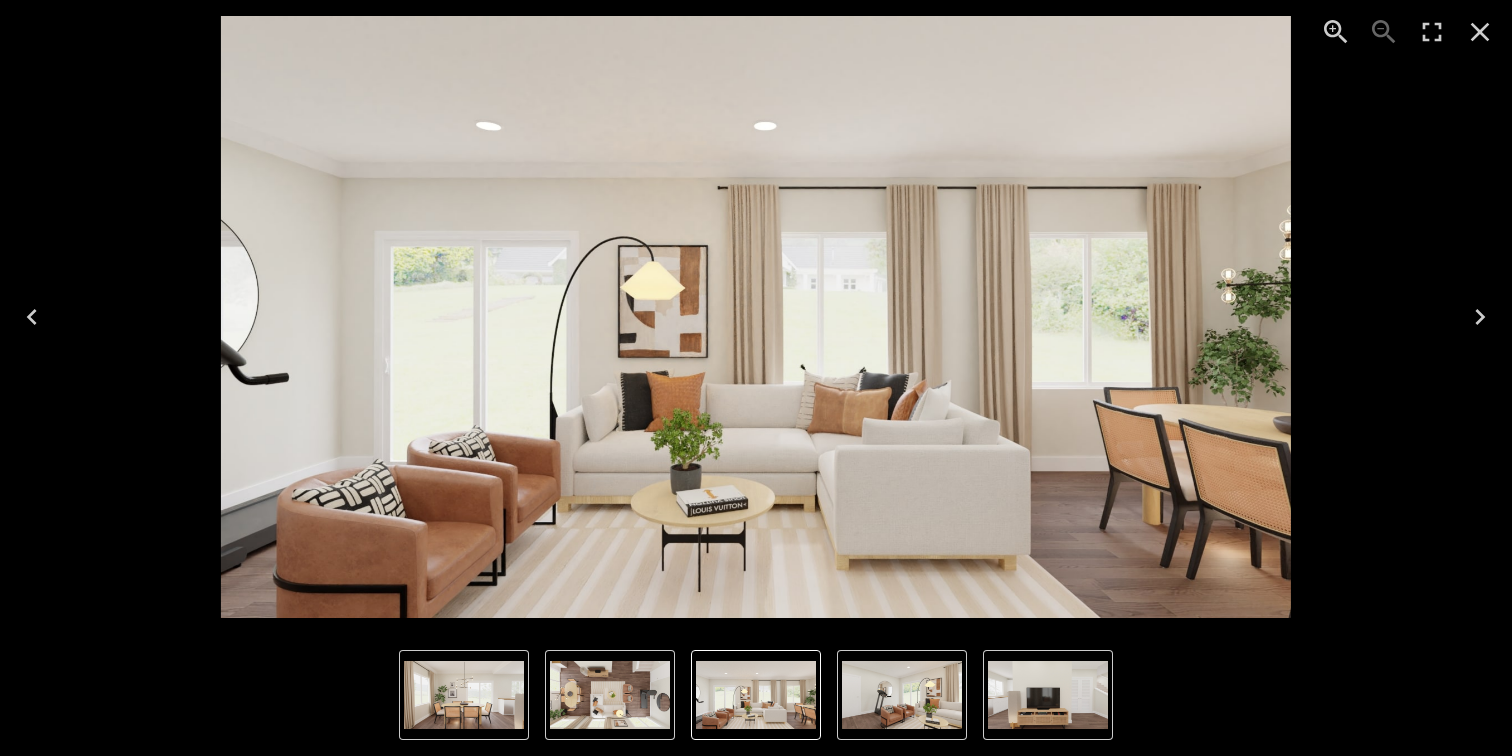 click at bounding box center (1480, 317) 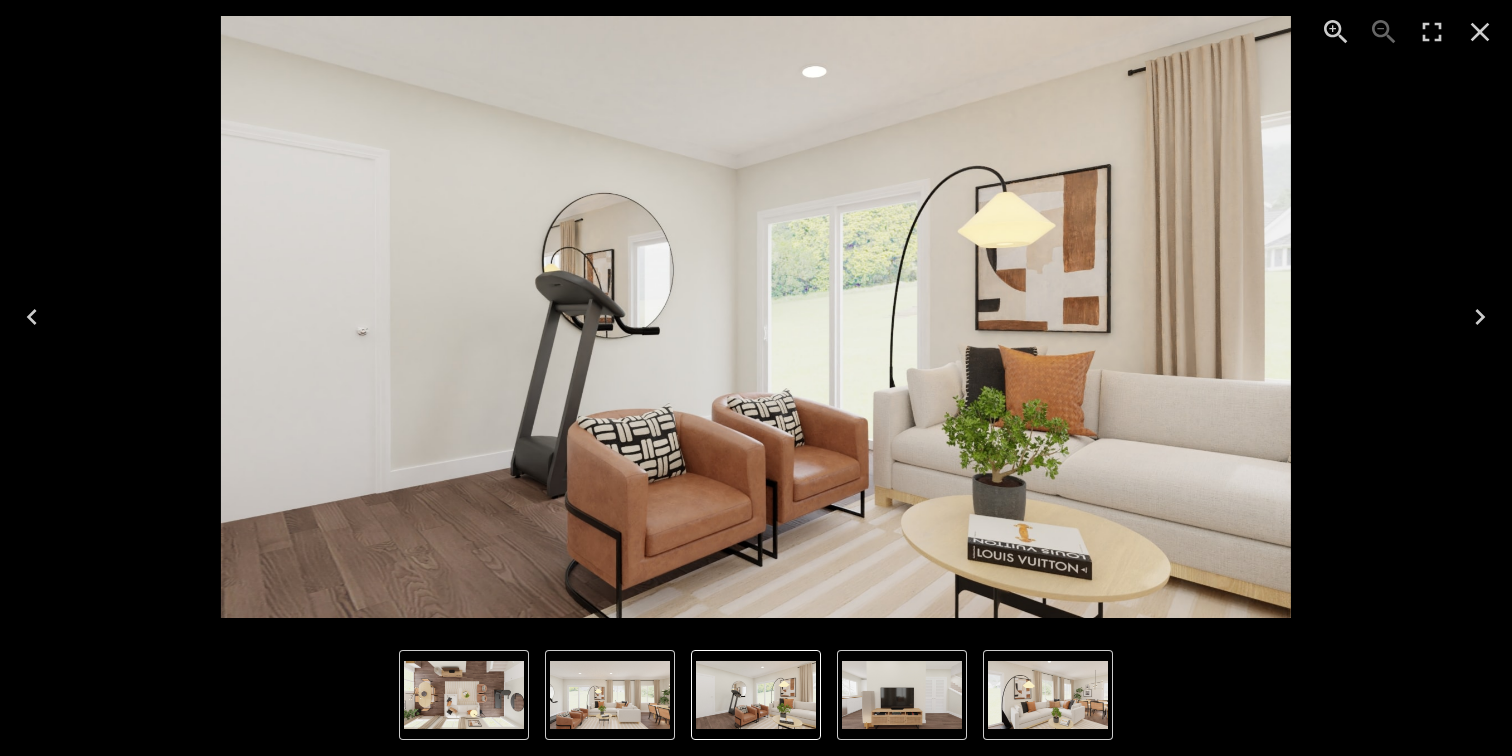click at bounding box center [1480, 317] 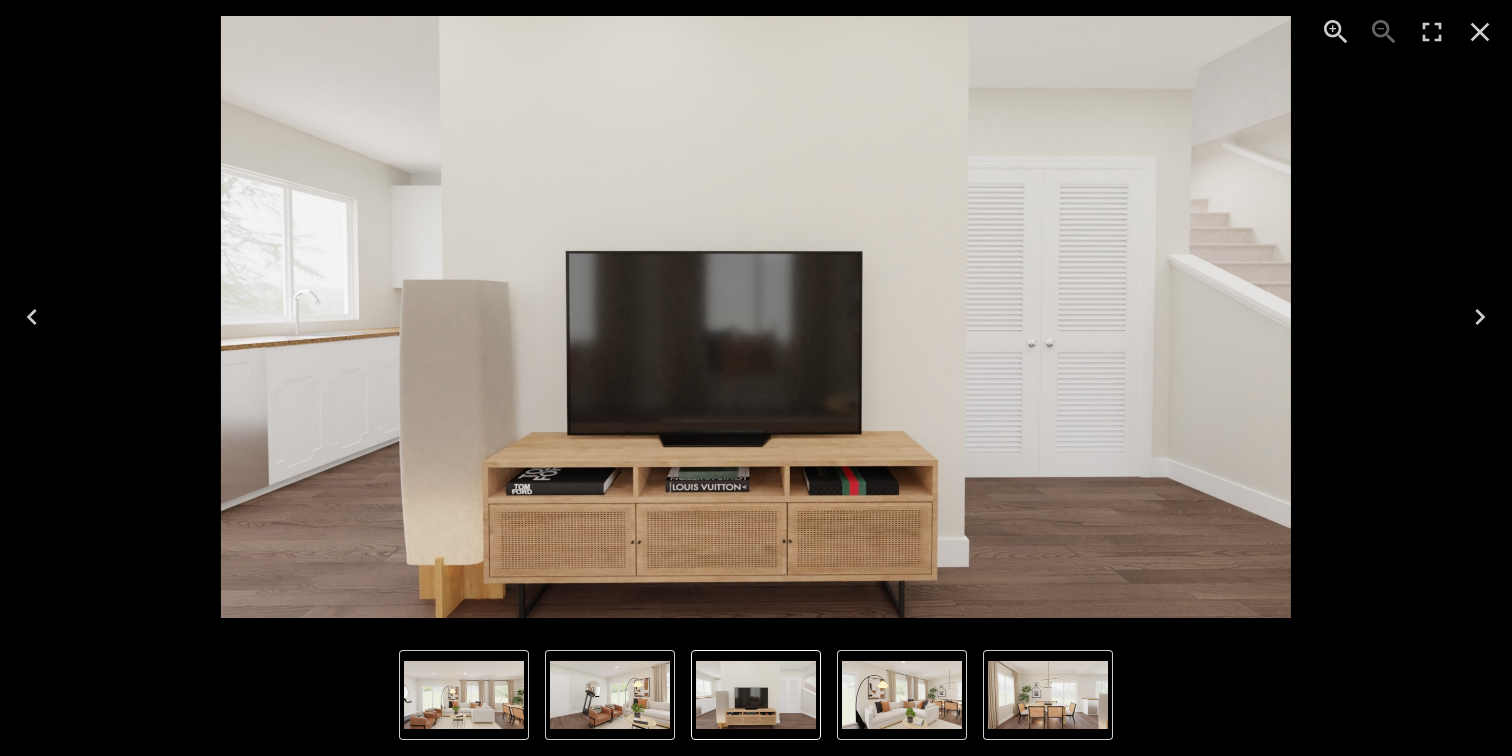 click at bounding box center [1480, 317] 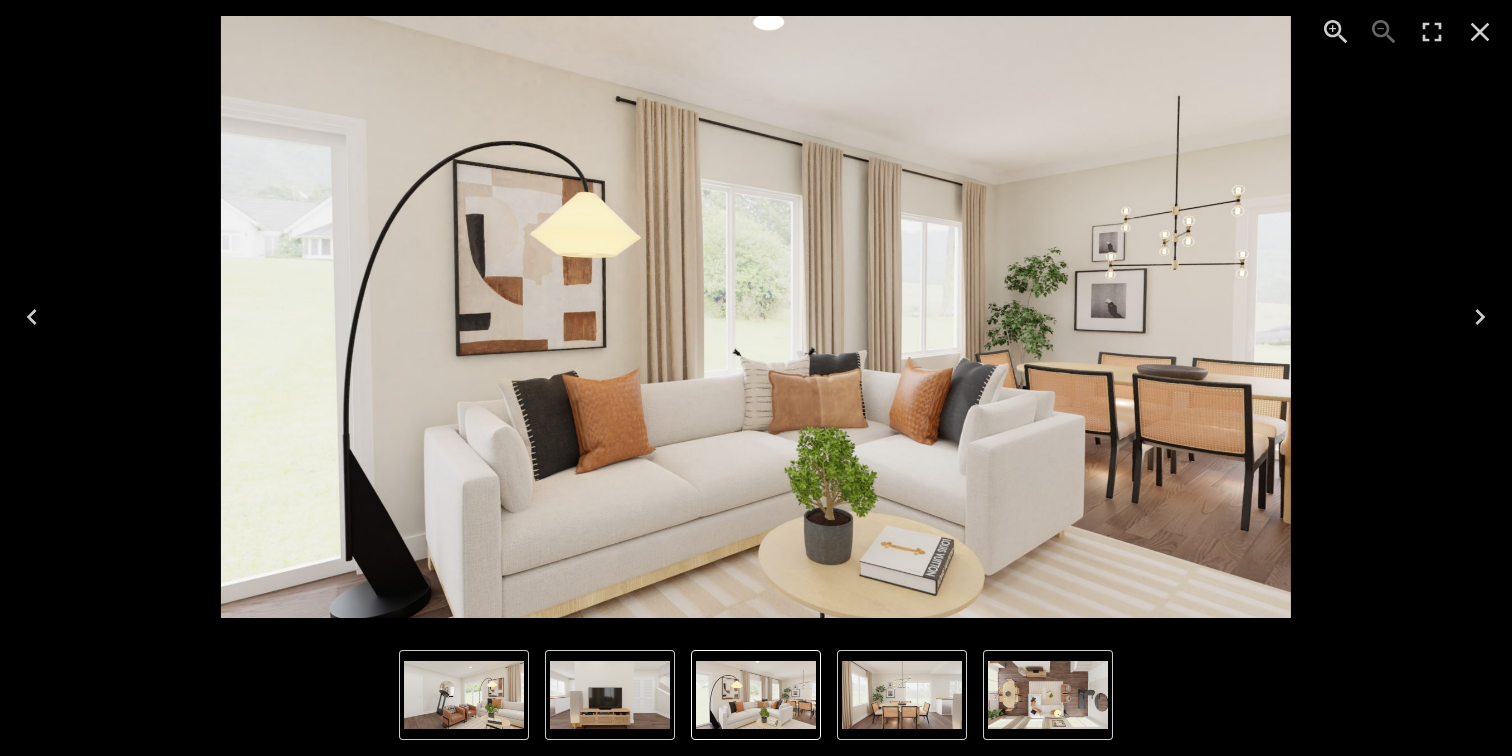 click at bounding box center [1480, 317] 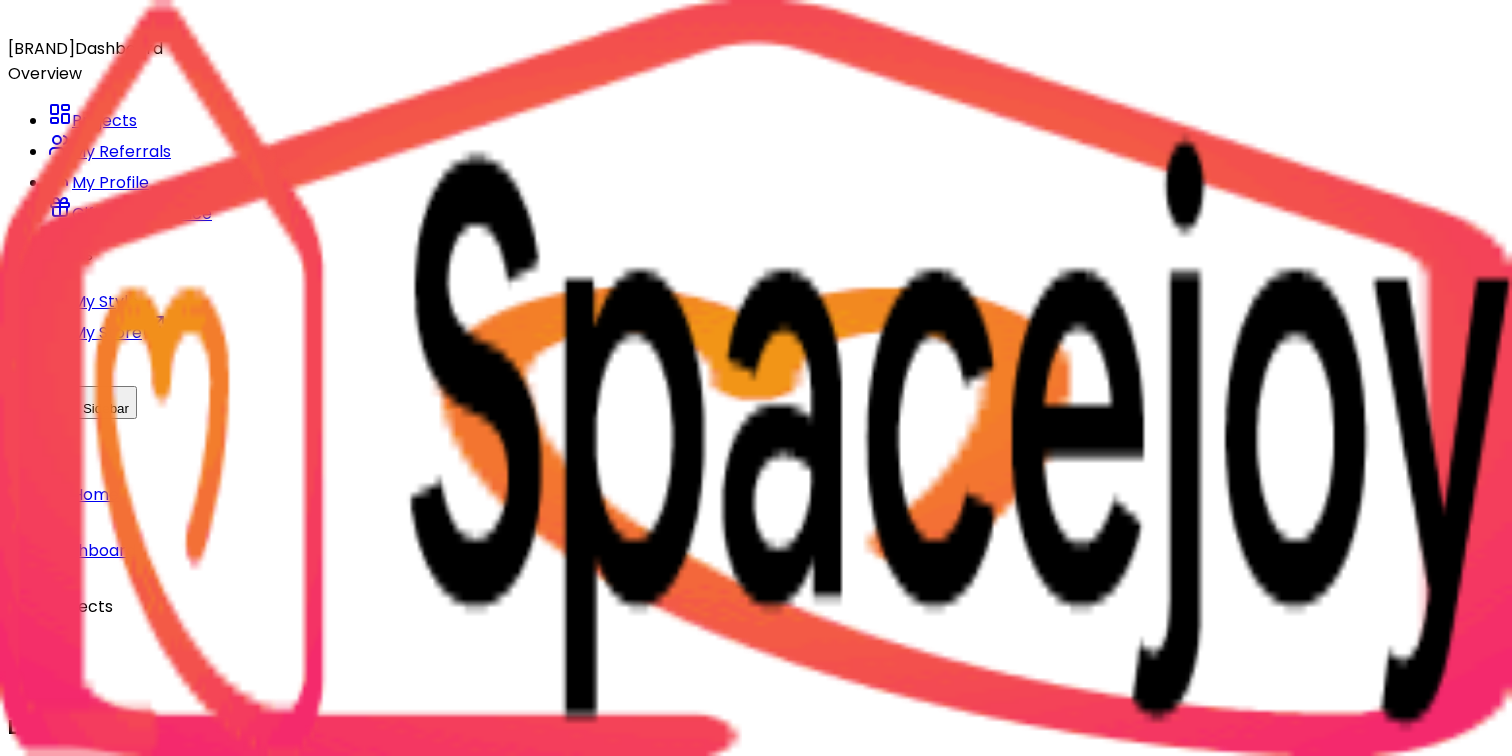scroll, scrollTop: 3693, scrollLeft: 0, axis: vertical 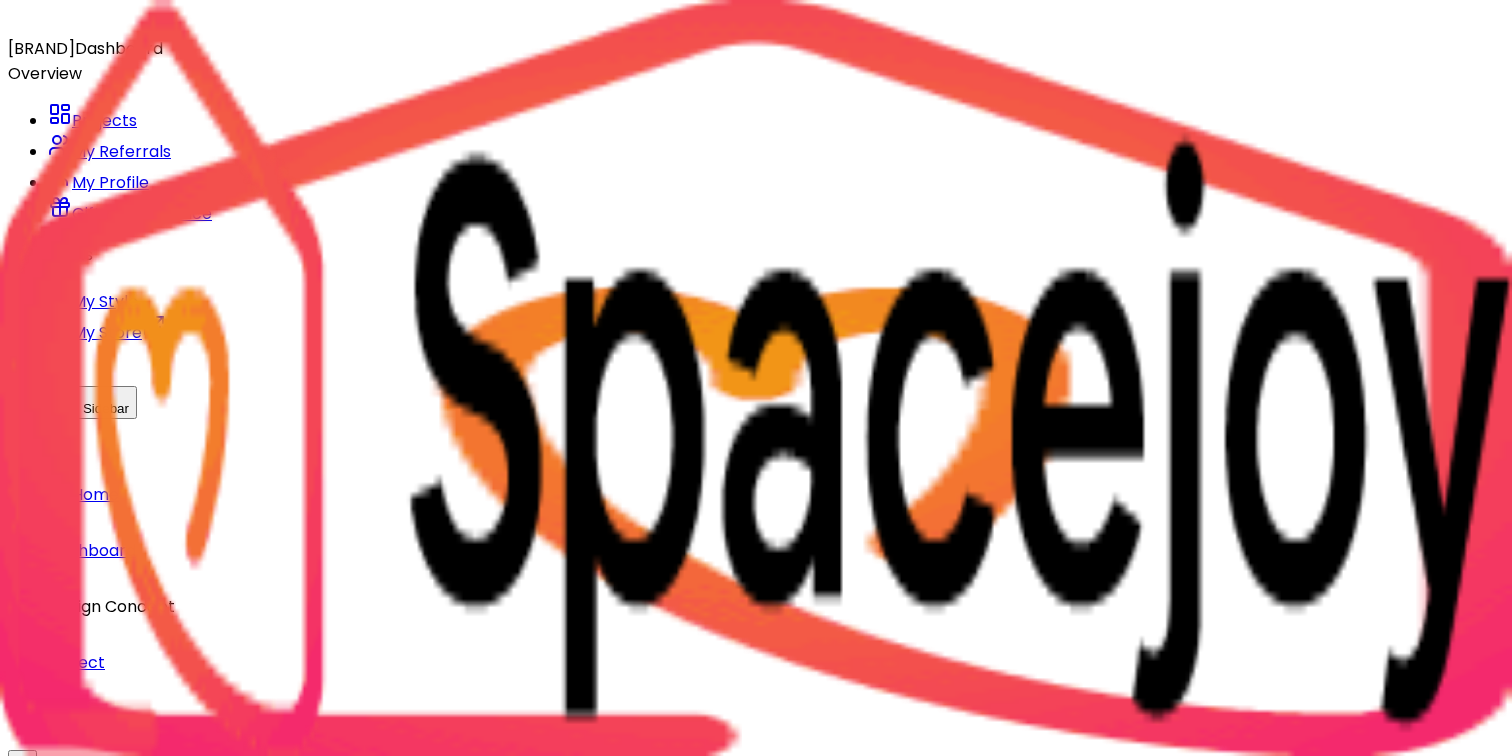 click at bounding box center (6176, 1397) 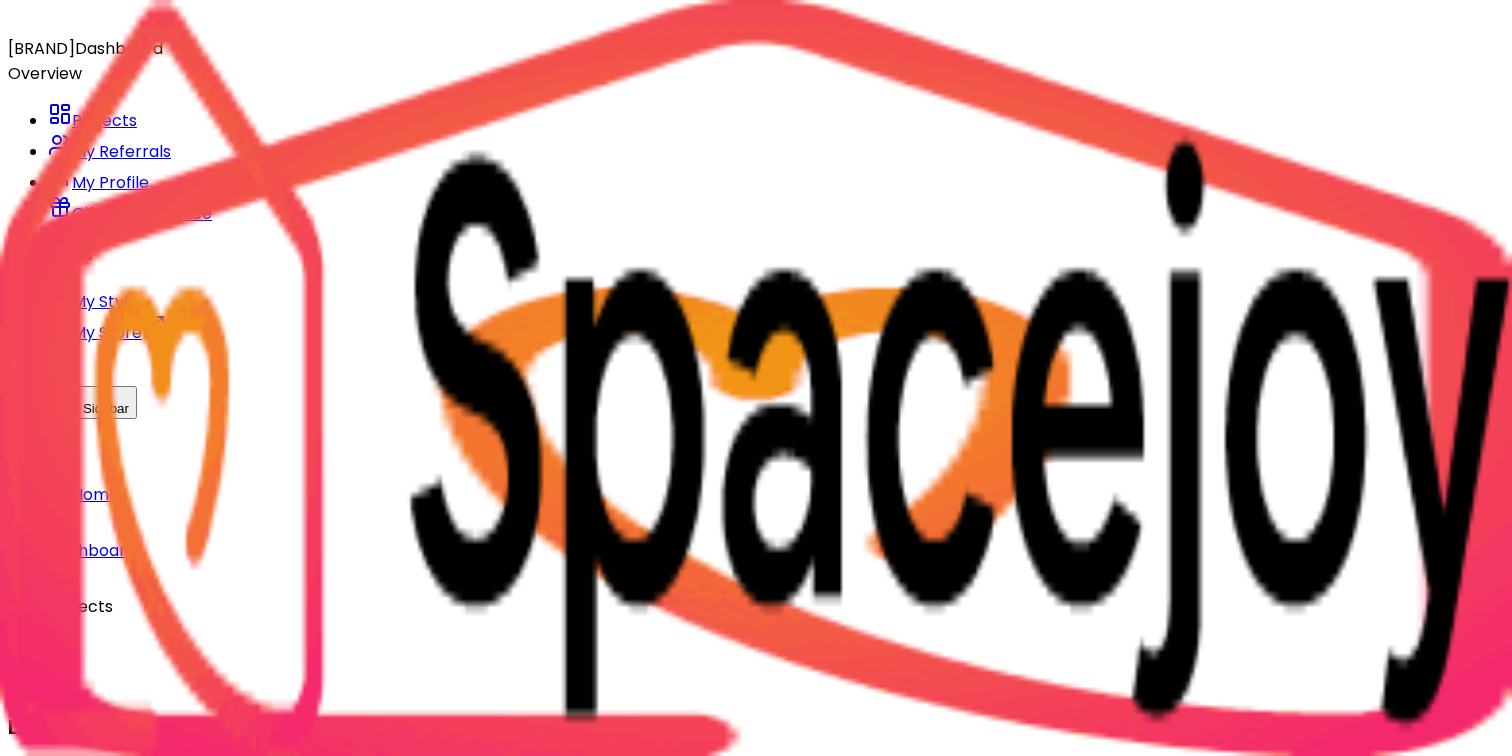 click at bounding box center (756, 1212) 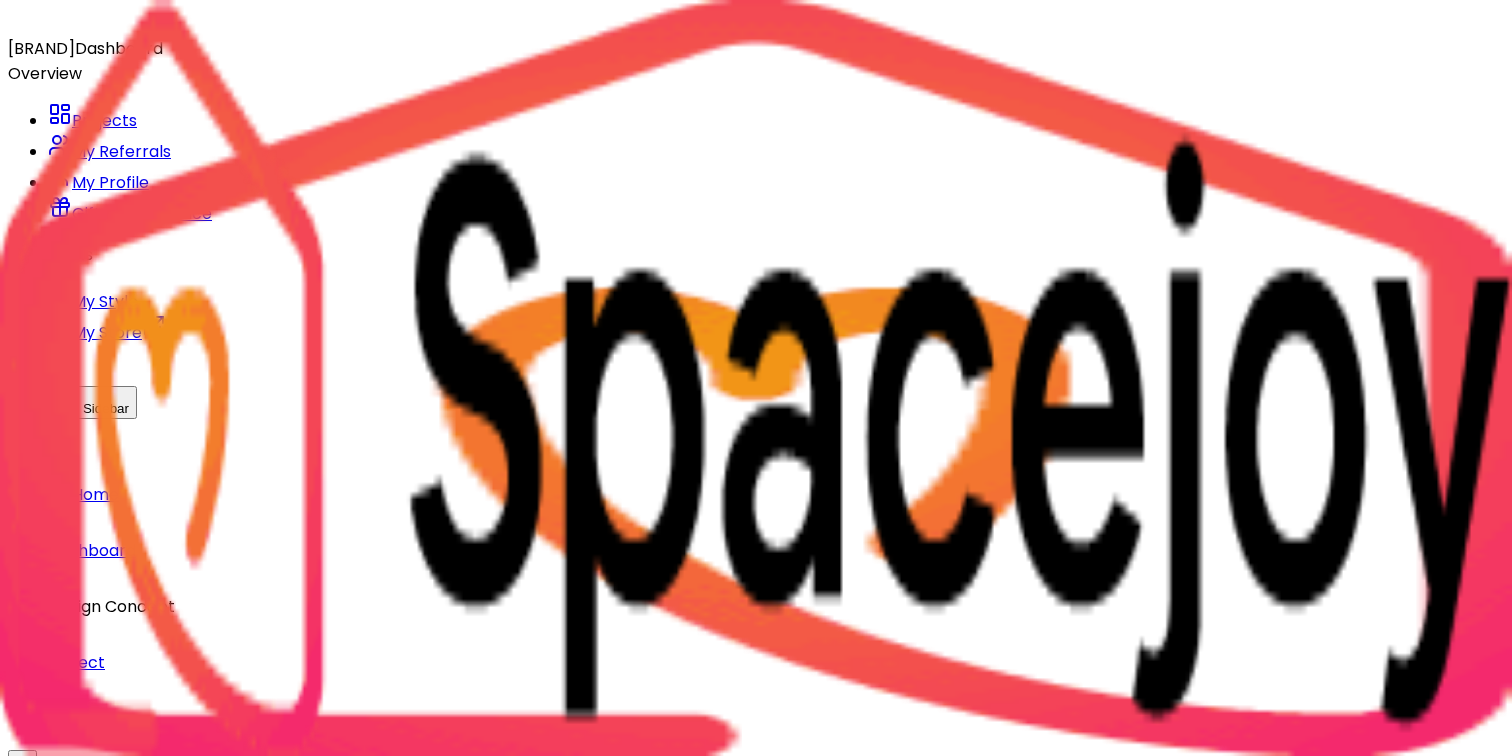 click at bounding box center (68, 1735) 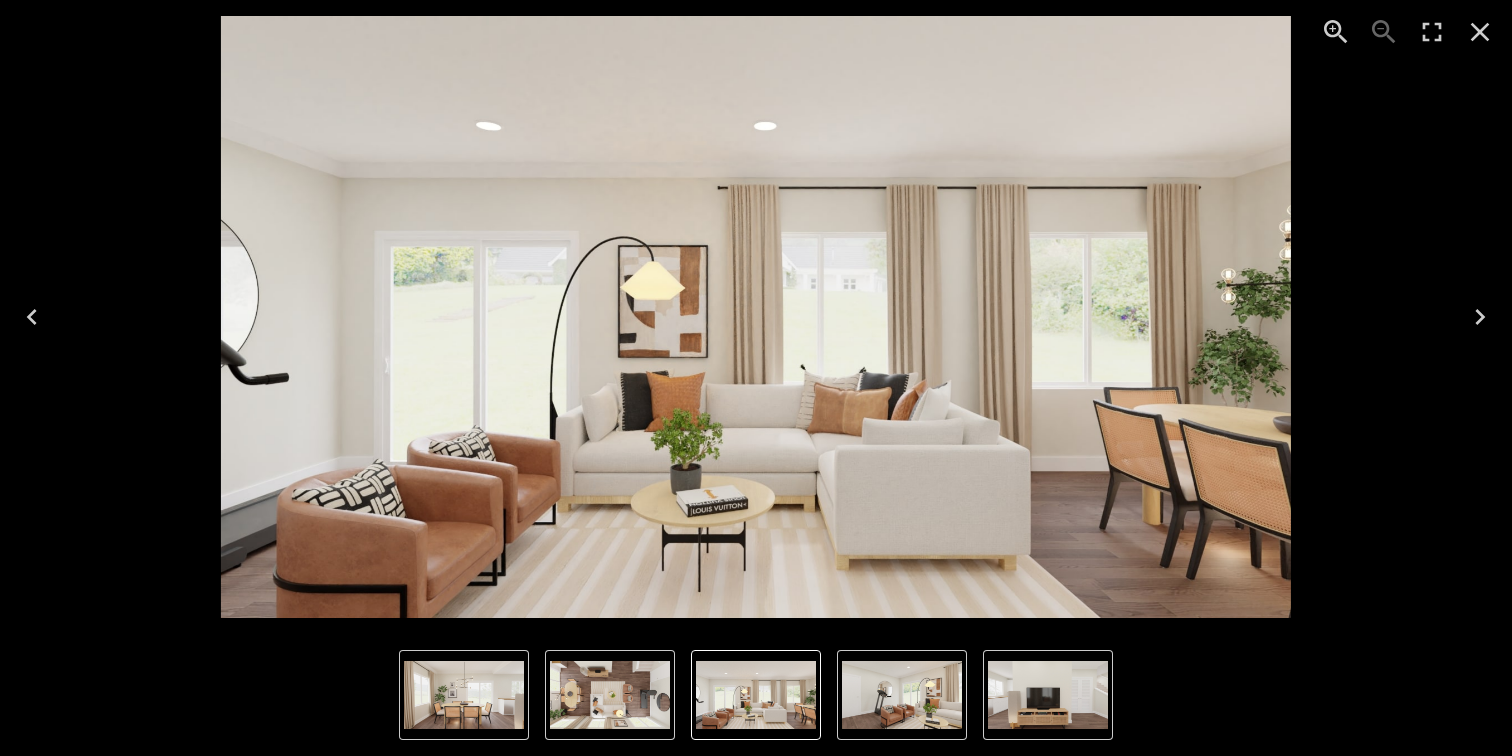 scroll, scrollTop: 3677, scrollLeft: 0, axis: vertical 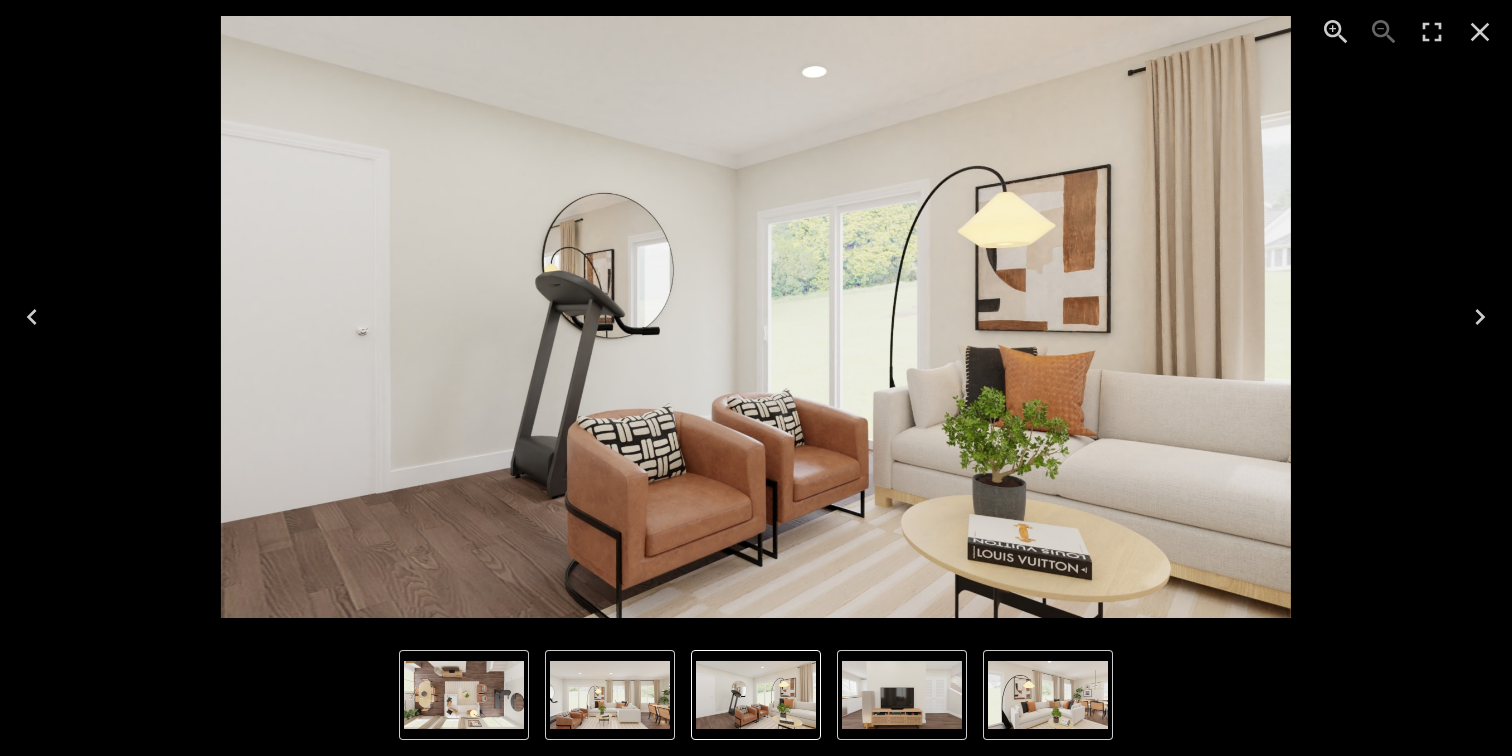 click at bounding box center [1480, 317] 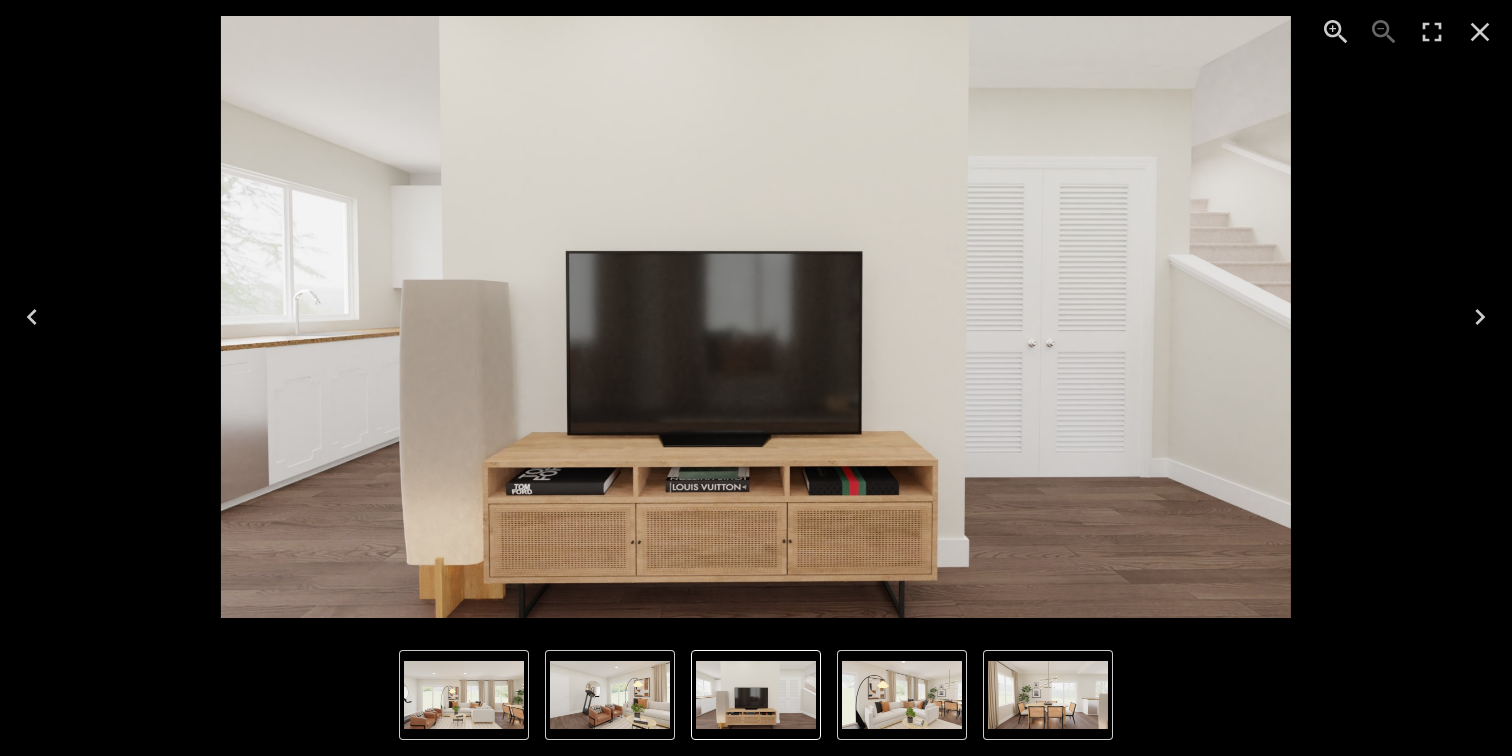 click at bounding box center [1480, 317] 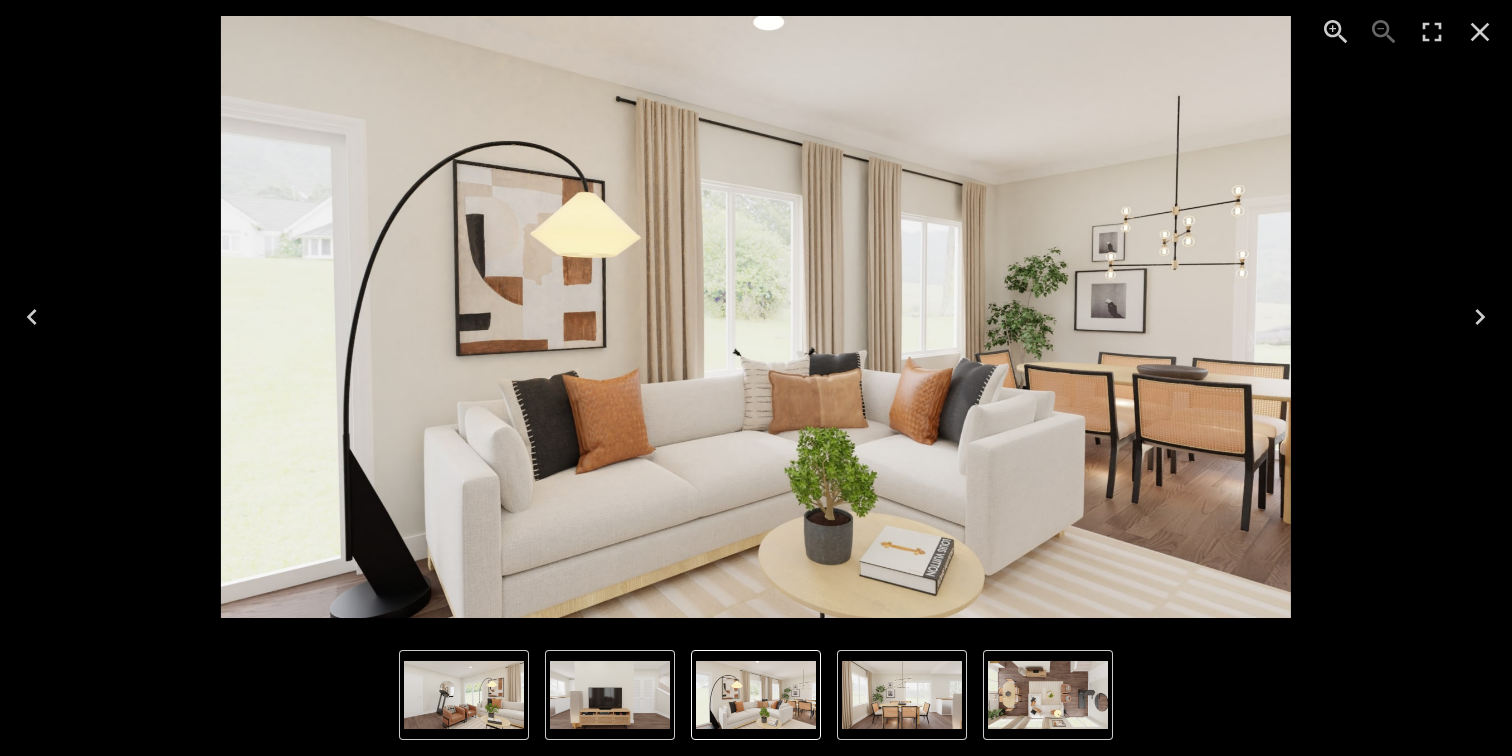 click at bounding box center [1480, 317] 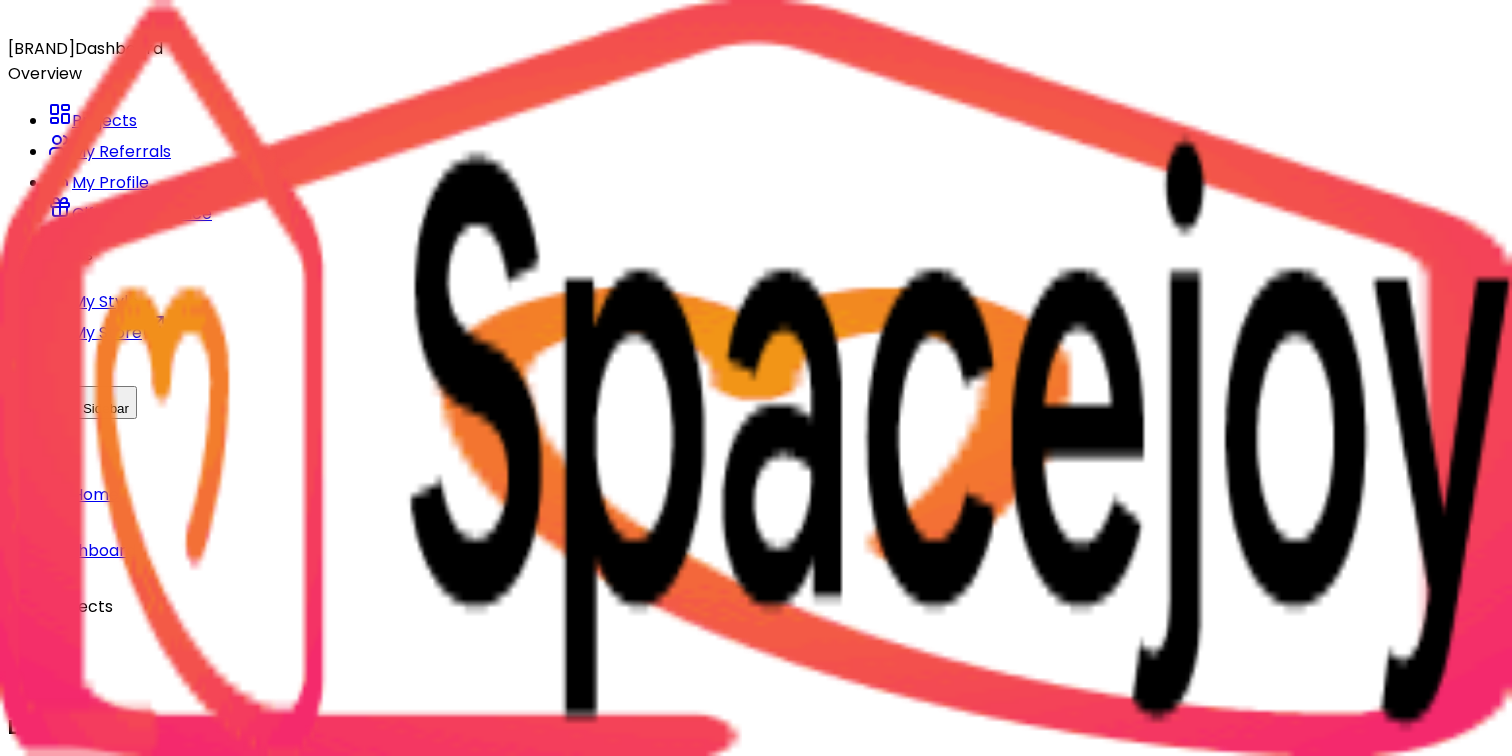 scroll, scrollTop: 3693, scrollLeft: 0, axis: vertical 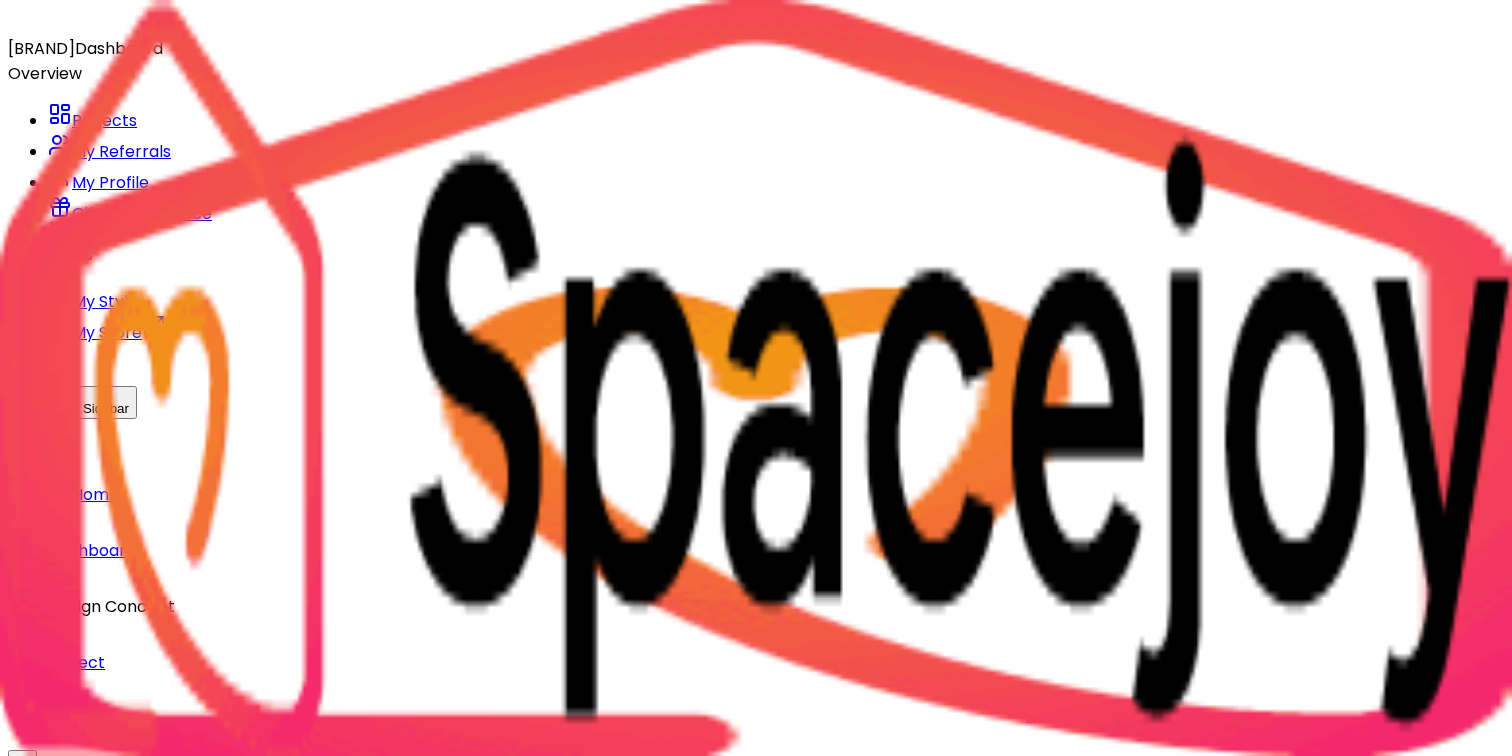click at bounding box center [68, 1672] 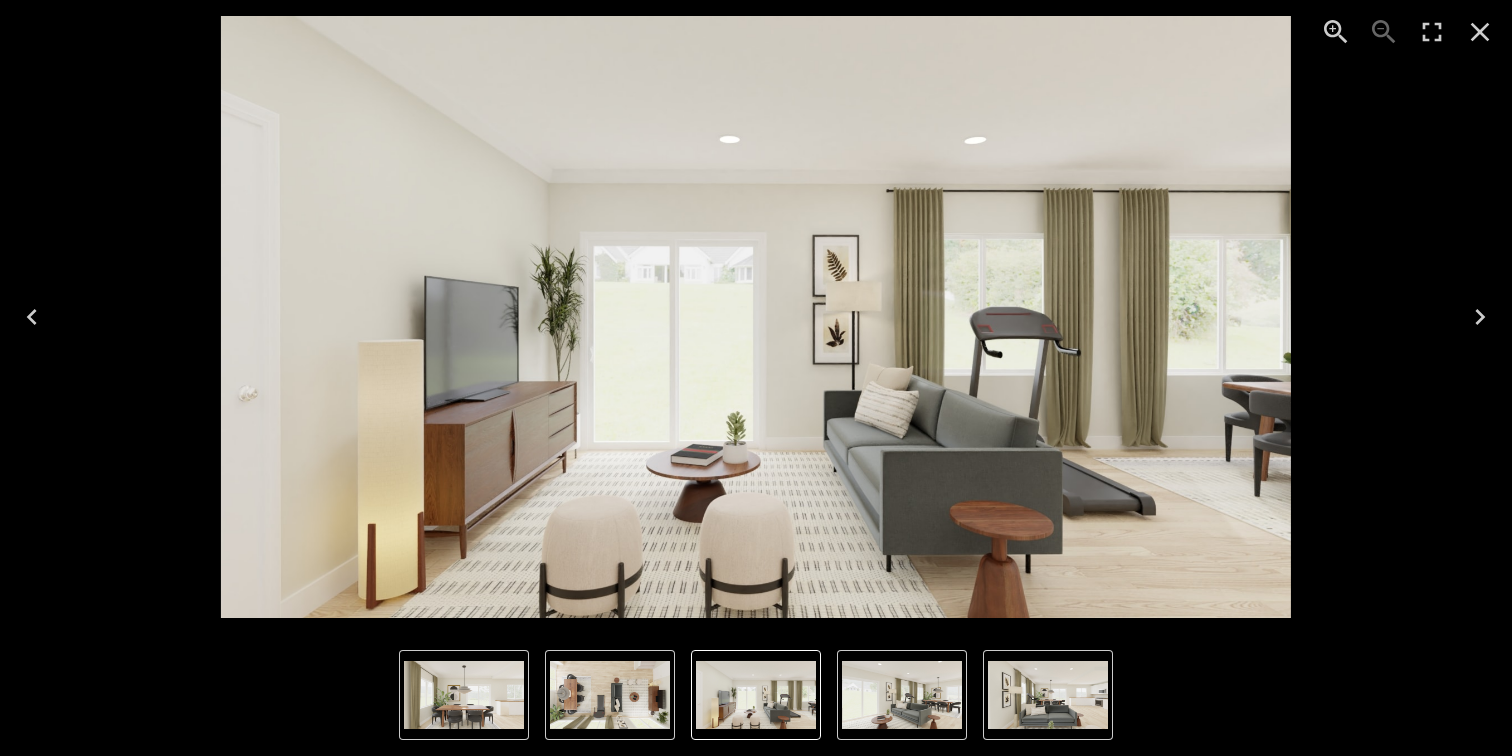 click at bounding box center [1480, 317] 